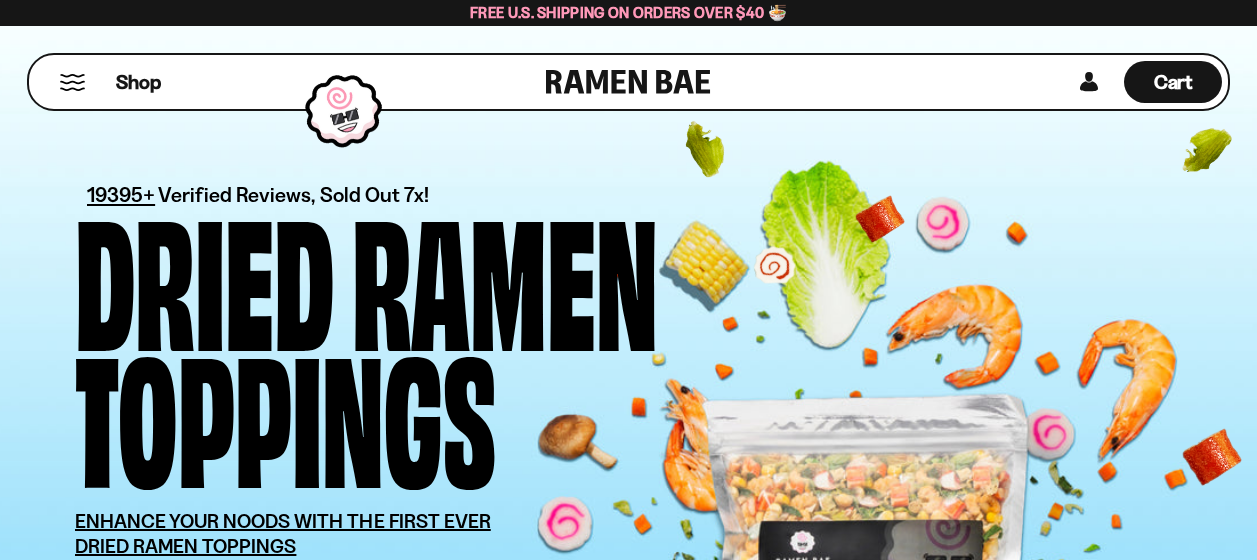 scroll, scrollTop: 0, scrollLeft: 0, axis: both 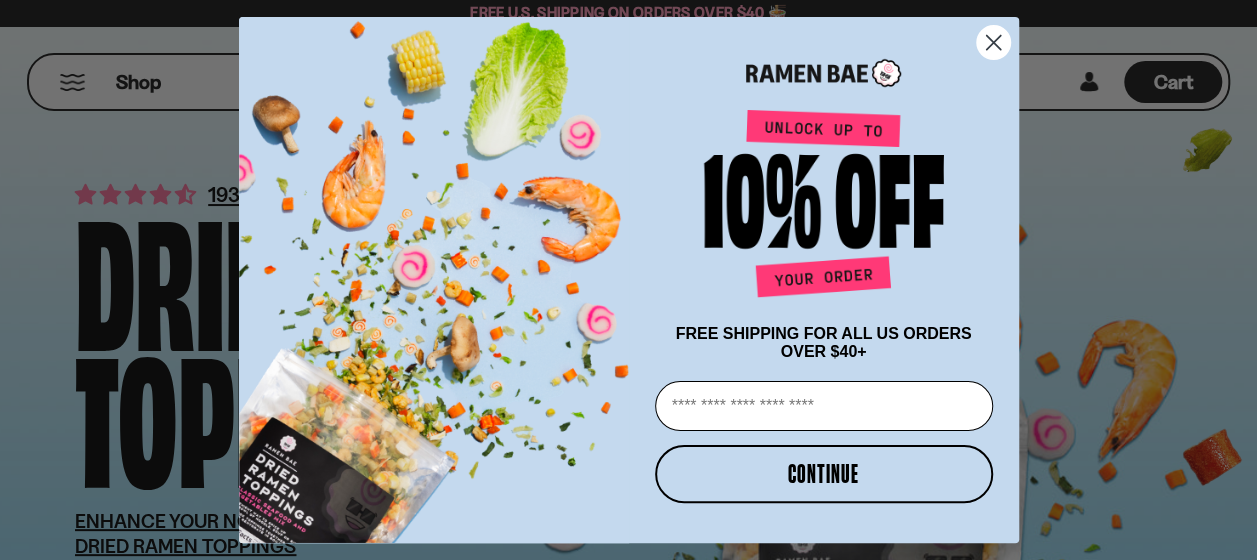 click 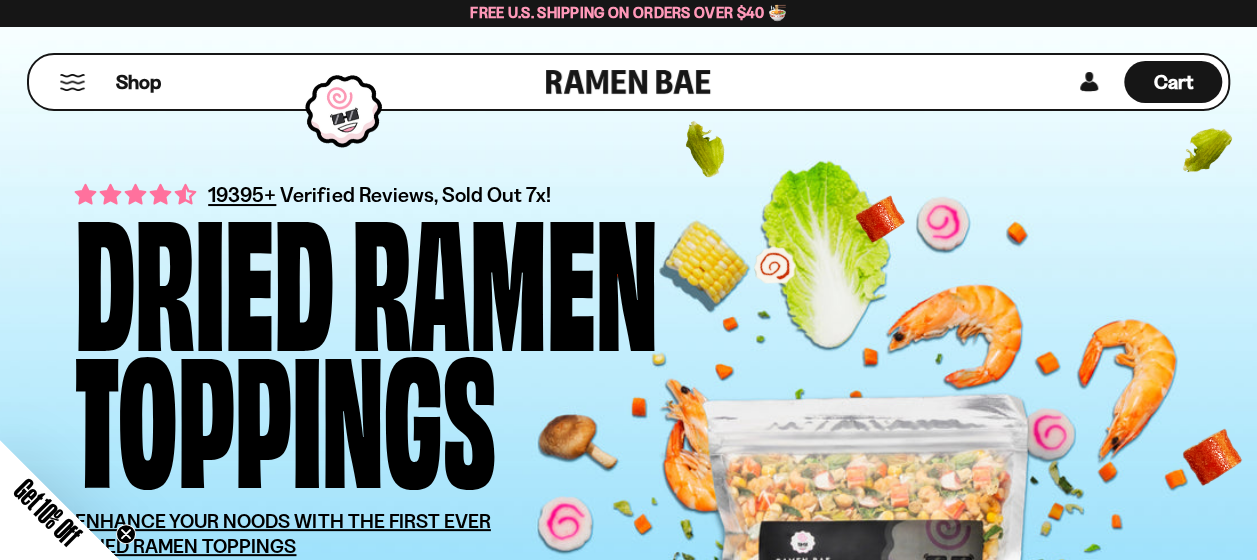 click at bounding box center (72, 82) 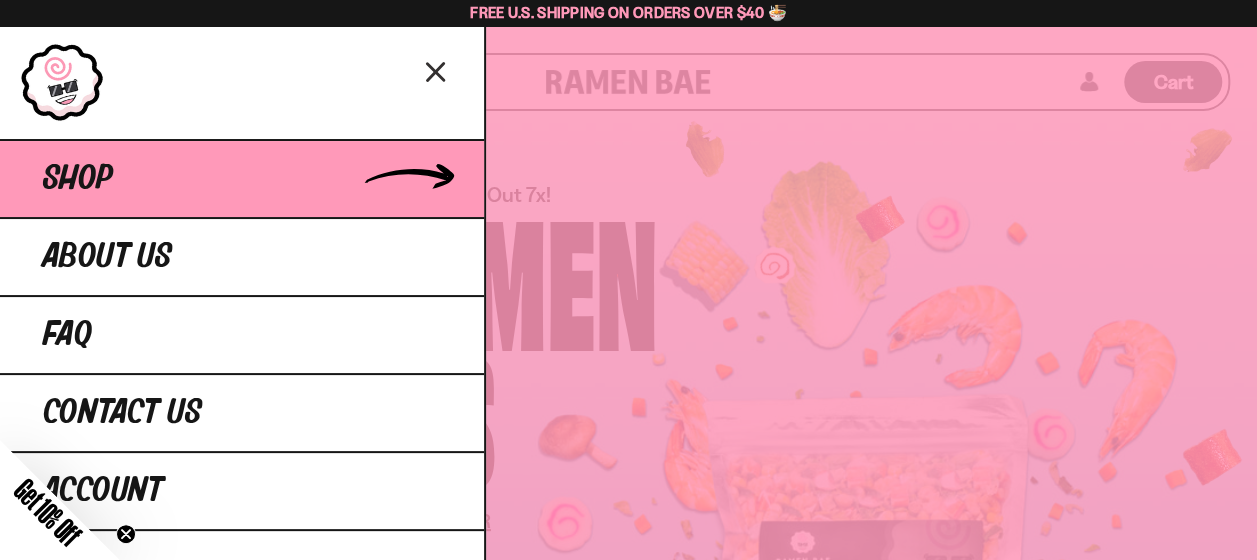click on "Shop" at bounding box center (78, 179) 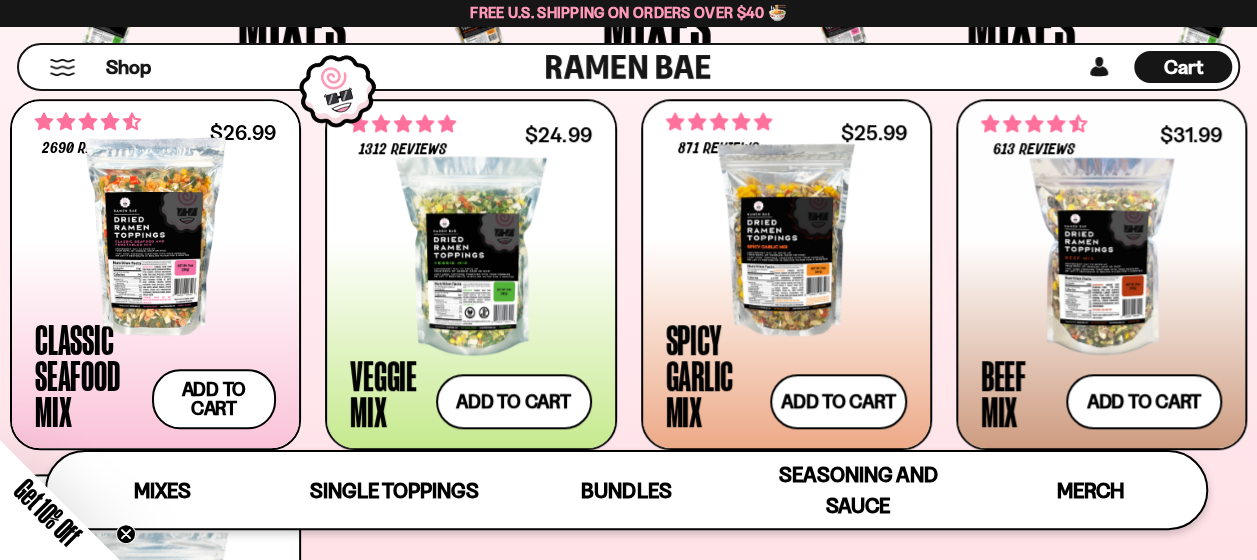 scroll, scrollTop: 711, scrollLeft: 0, axis: vertical 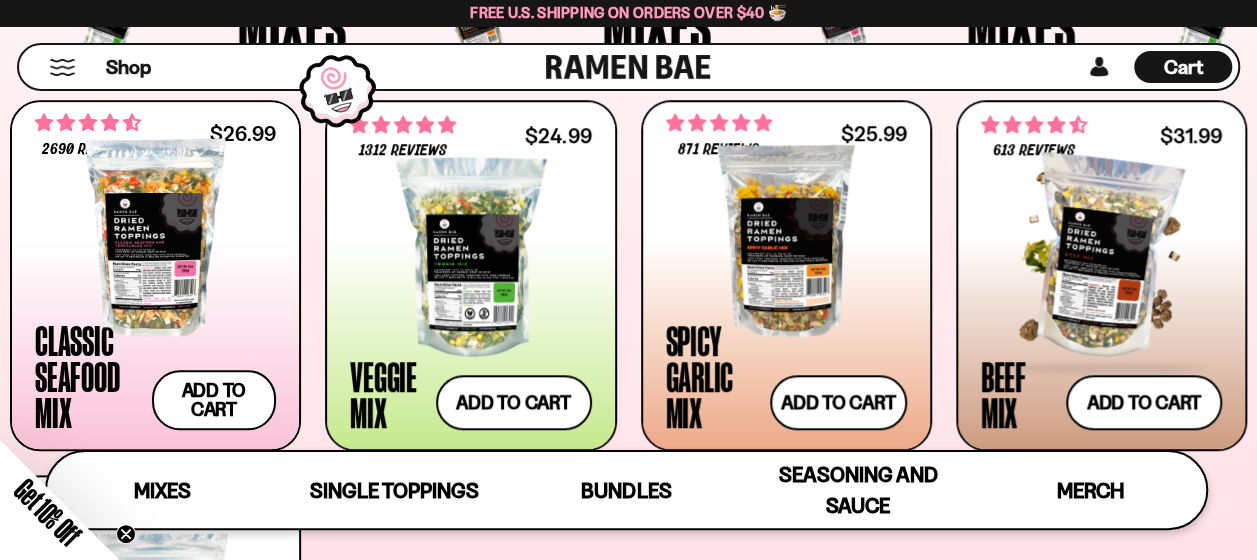 click at bounding box center [1101, 257] 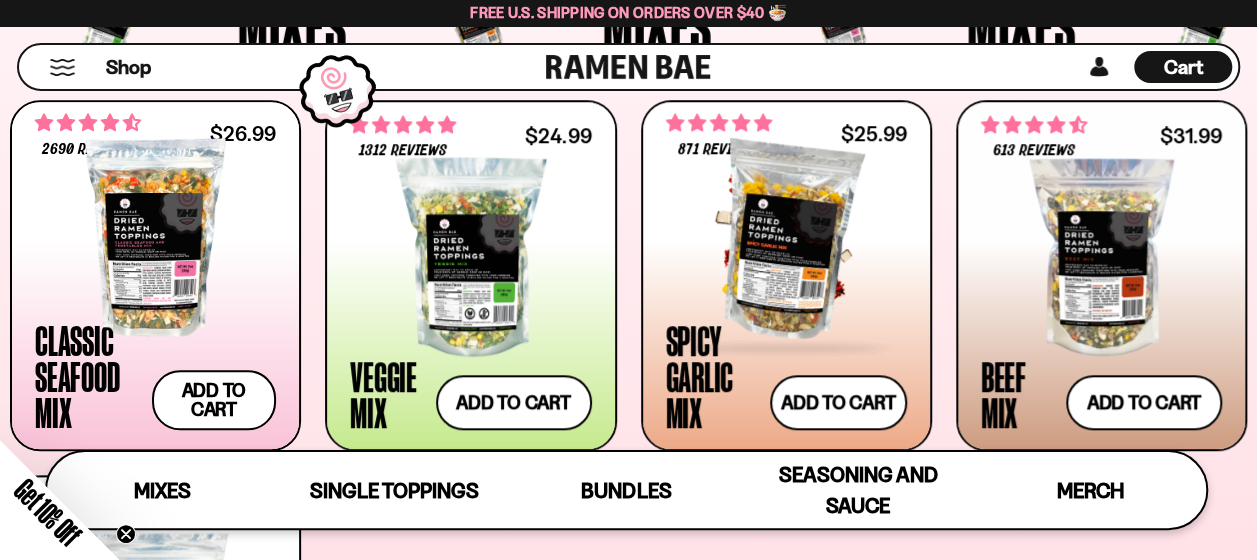 click at bounding box center [786, 237] 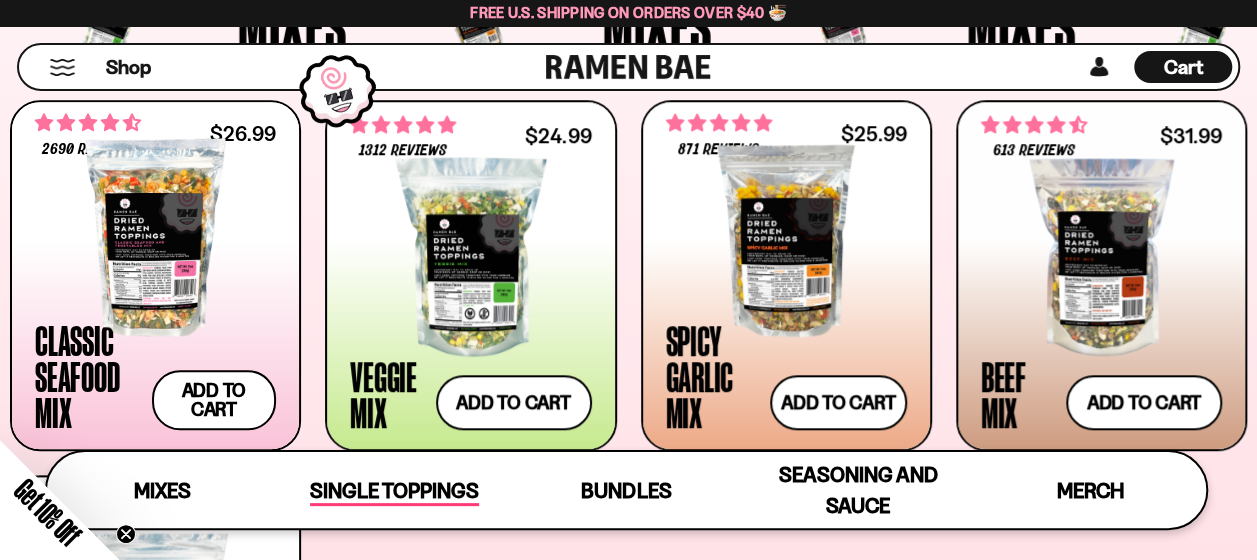 click on "Single Toppings" at bounding box center (394, 492) 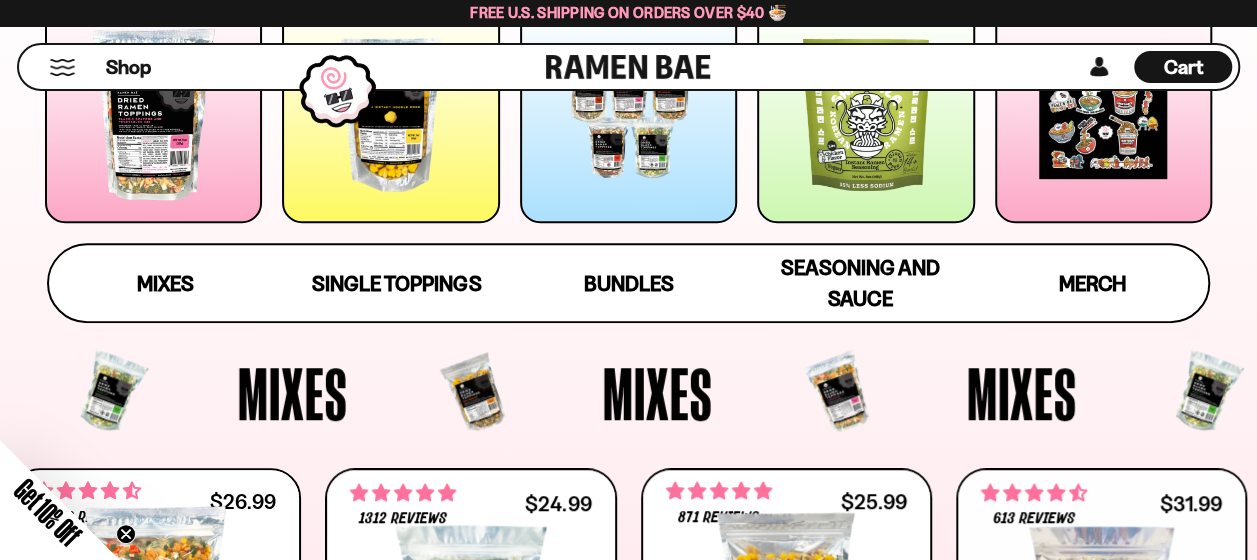 scroll, scrollTop: 362, scrollLeft: 0, axis: vertical 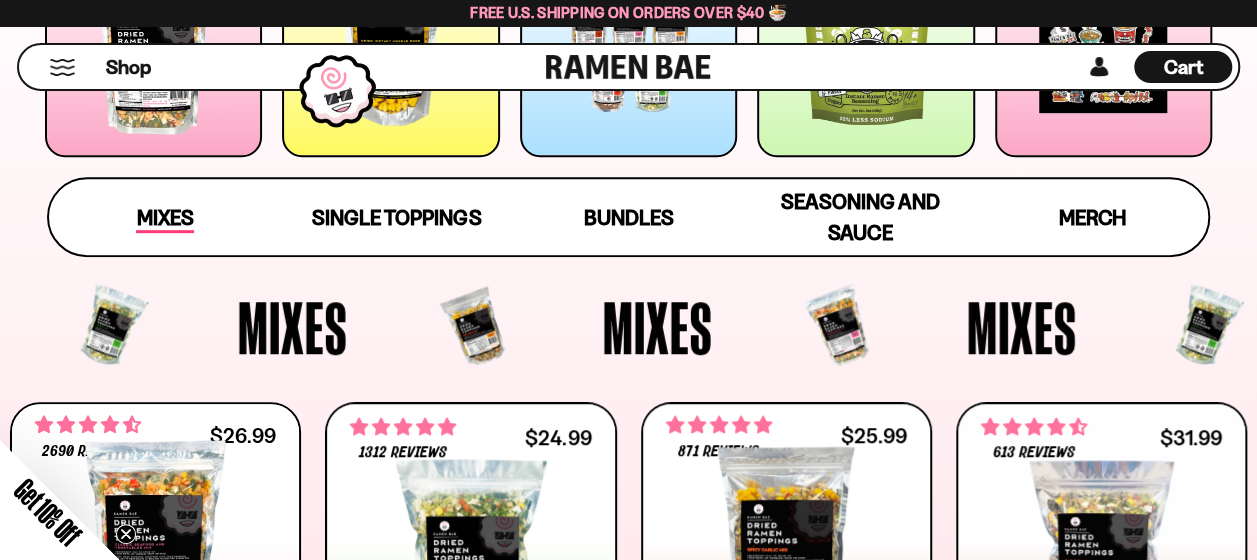 click on "Mixes" at bounding box center (164, 219) 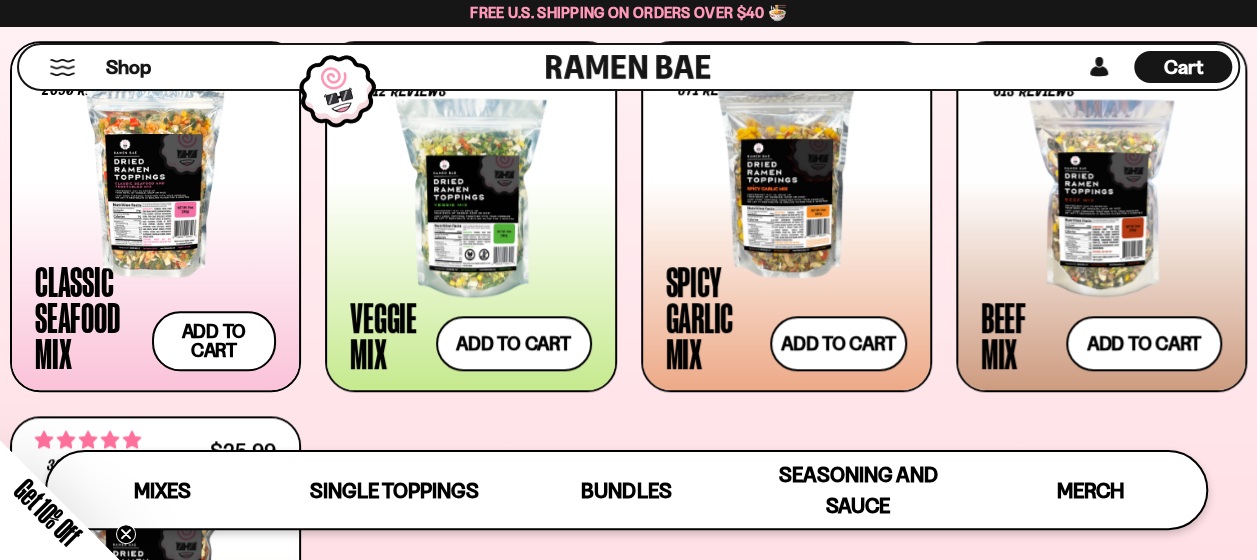 scroll, scrollTop: 768, scrollLeft: 0, axis: vertical 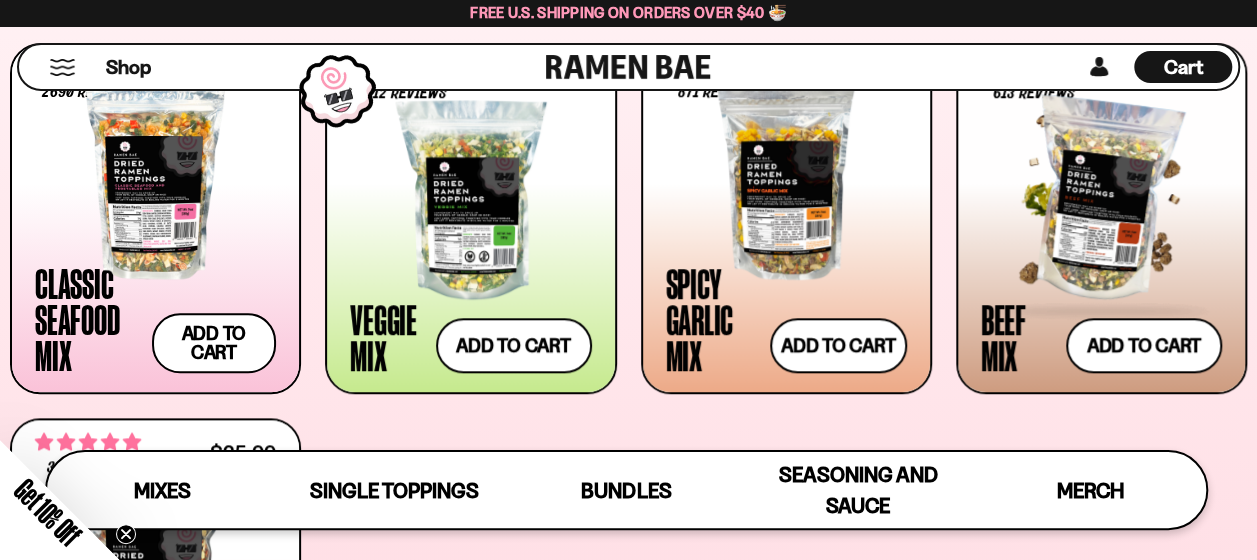 click at bounding box center [1101, 200] 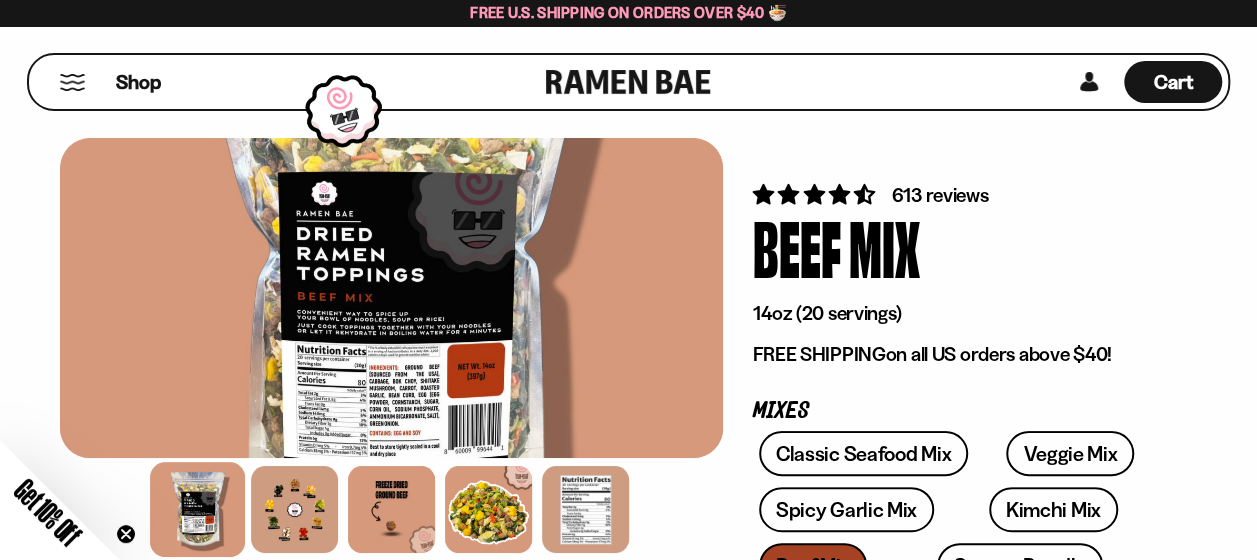 scroll, scrollTop: 80, scrollLeft: 0, axis: vertical 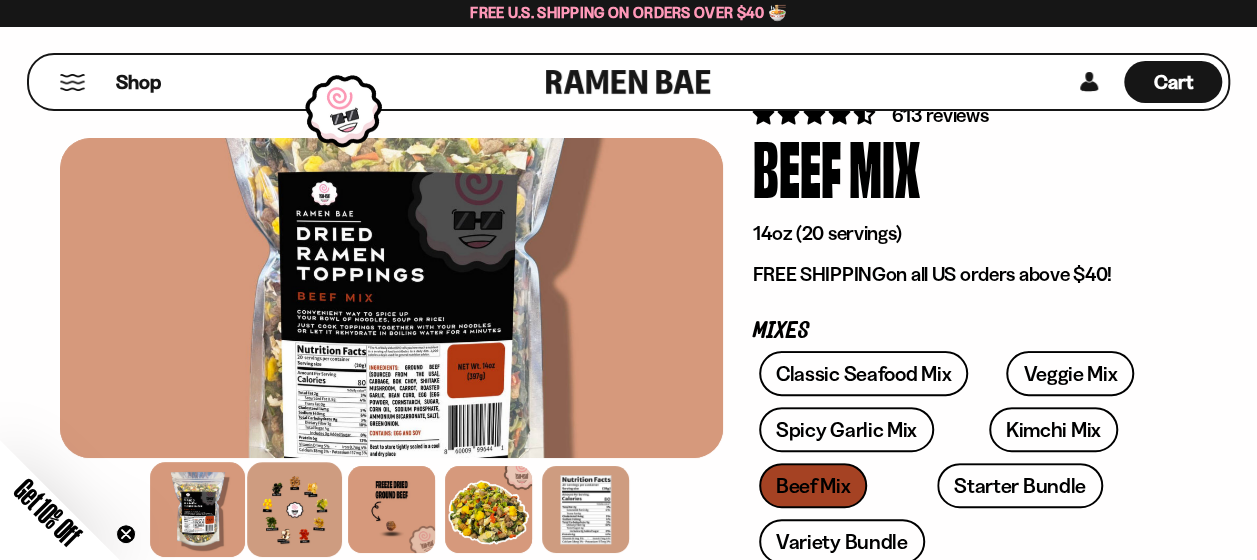 click at bounding box center (294, 509) 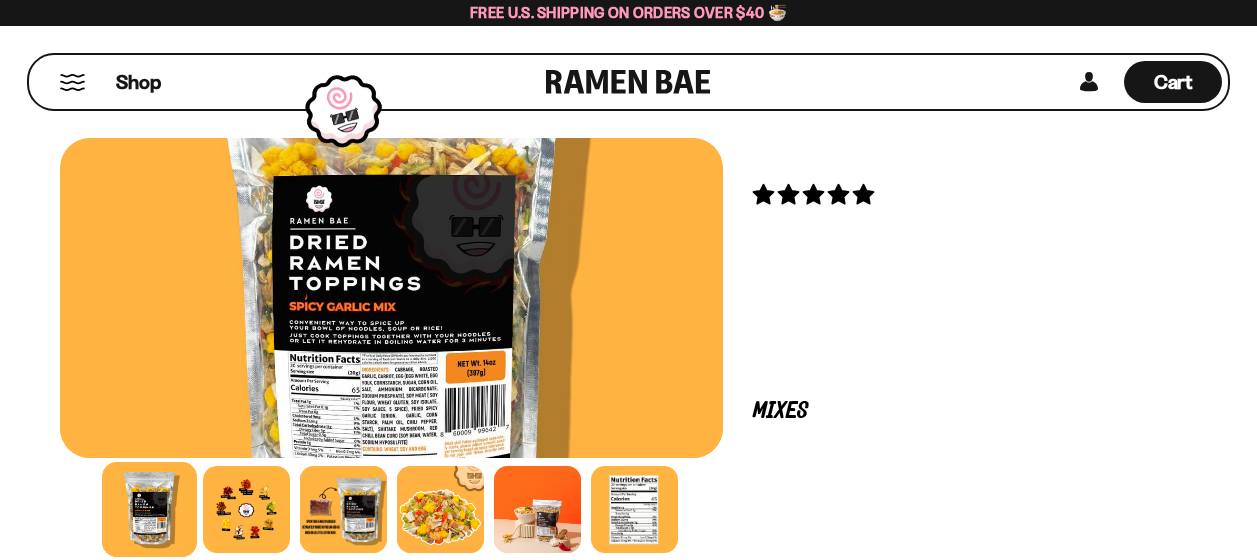 scroll, scrollTop: 0, scrollLeft: 0, axis: both 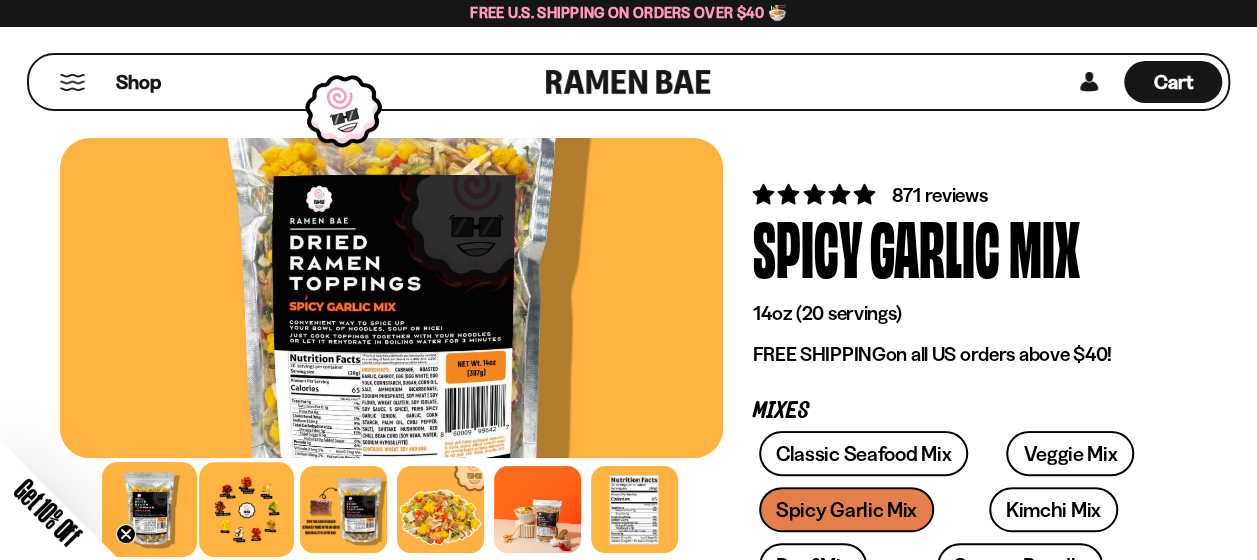 click at bounding box center [246, 509] 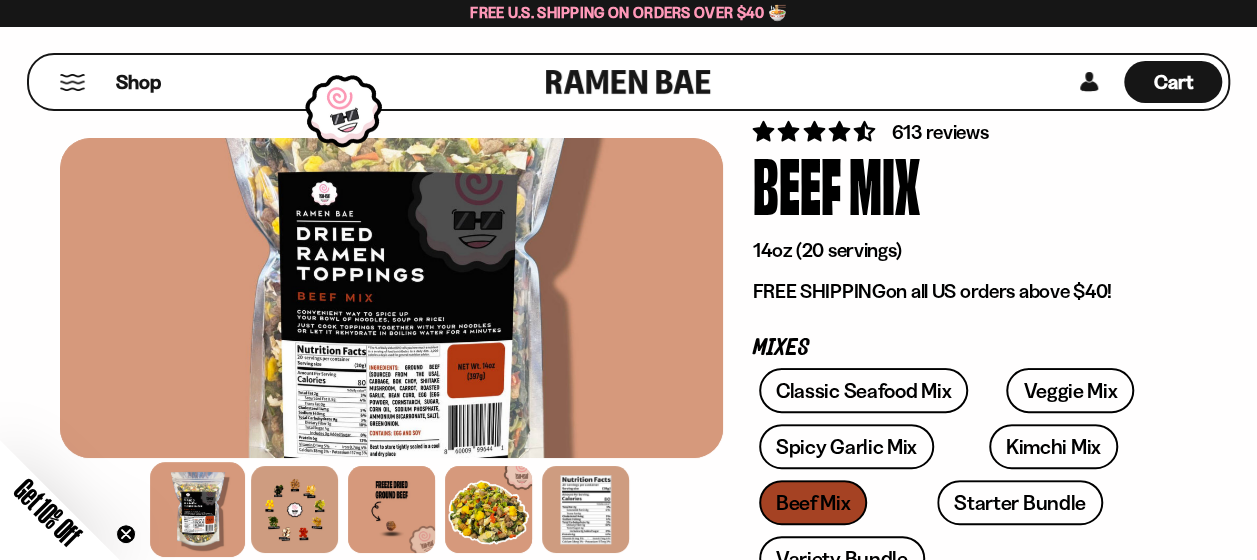 scroll, scrollTop: 0, scrollLeft: 0, axis: both 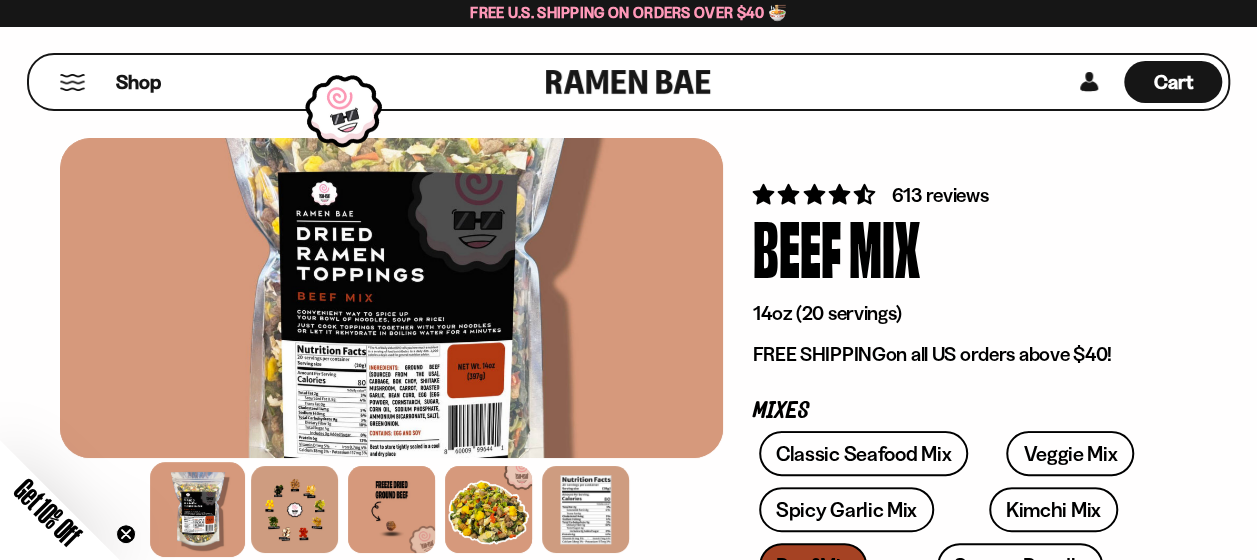 click at bounding box center [72, 82] 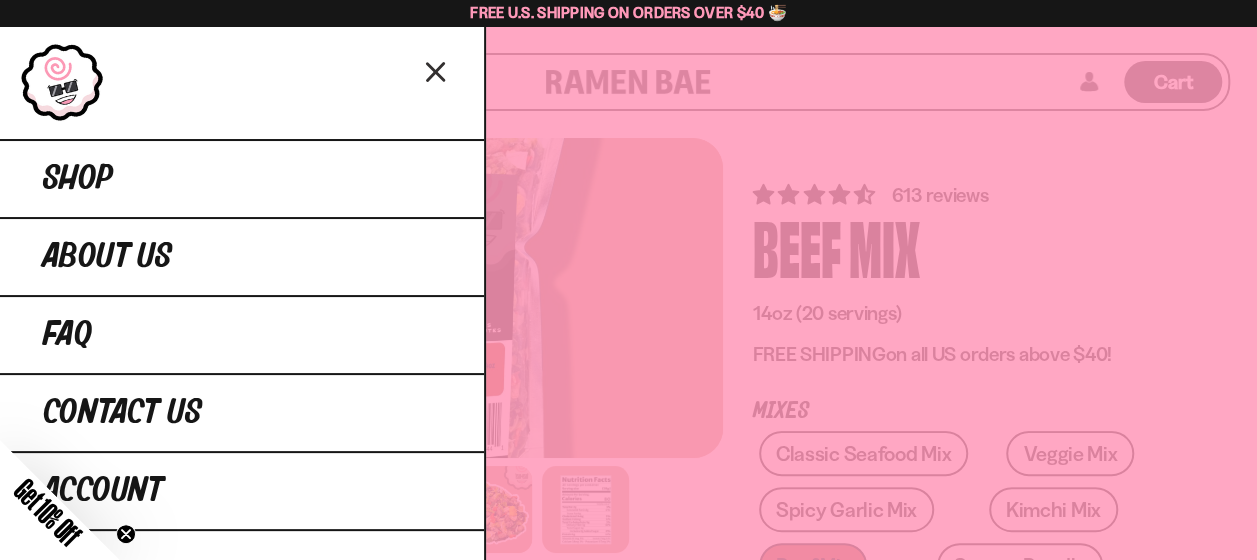 click at bounding box center [242, 82] 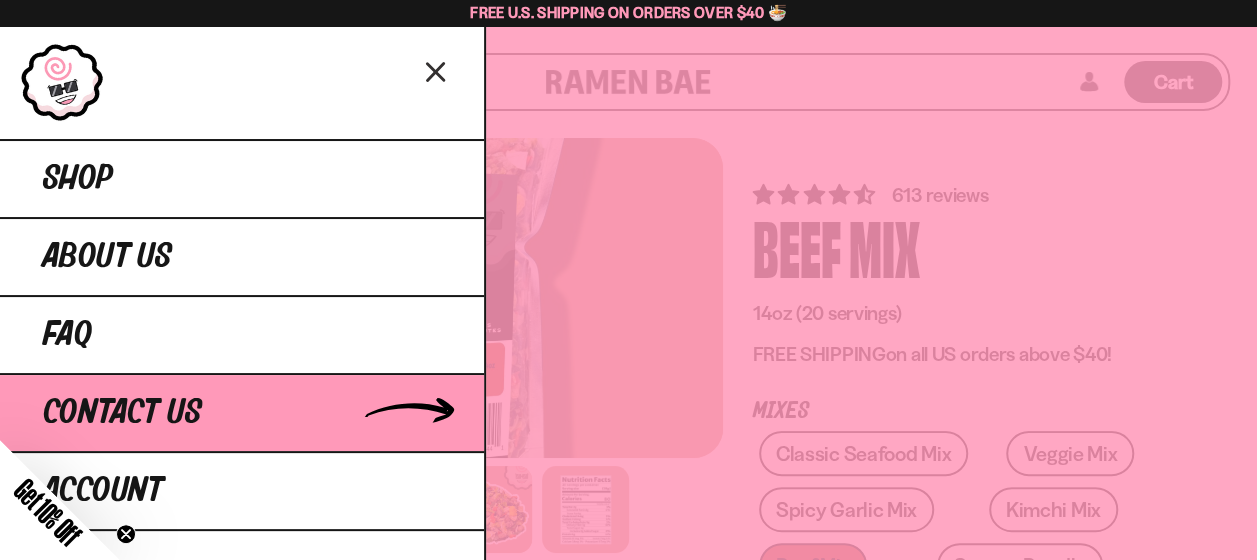 click on "Contact Us" at bounding box center [122, 413] 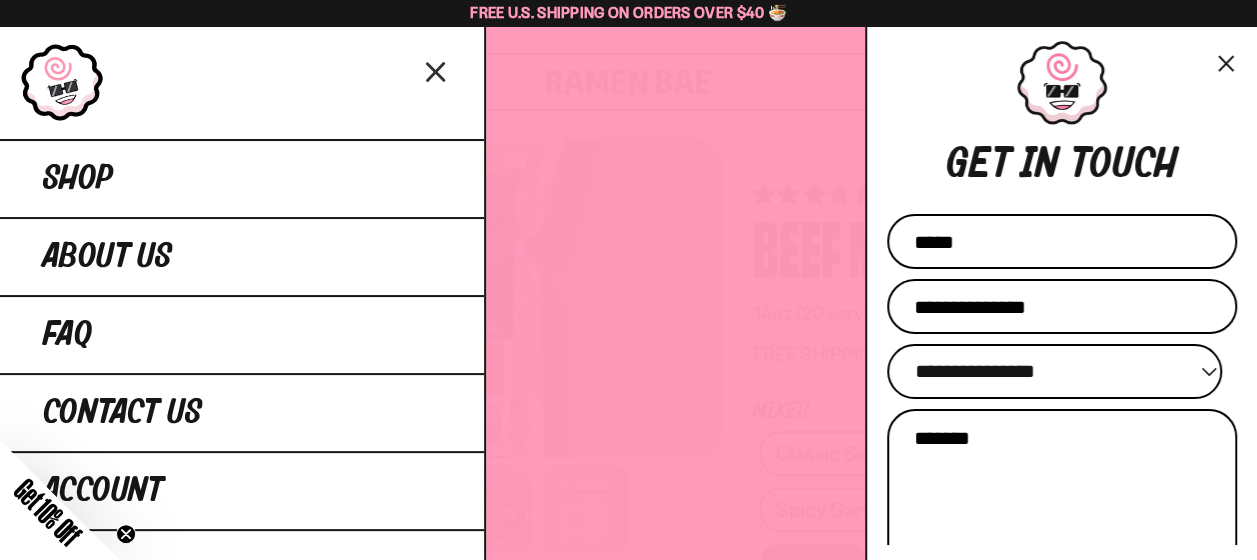 click on "Name" at bounding box center (1062, 241) 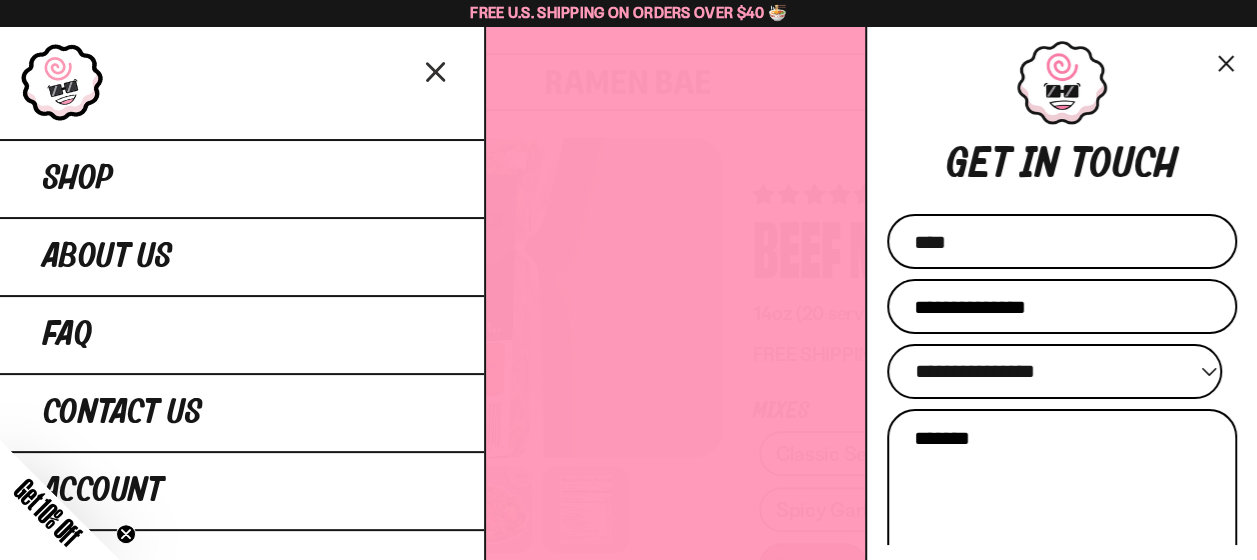type on "****" 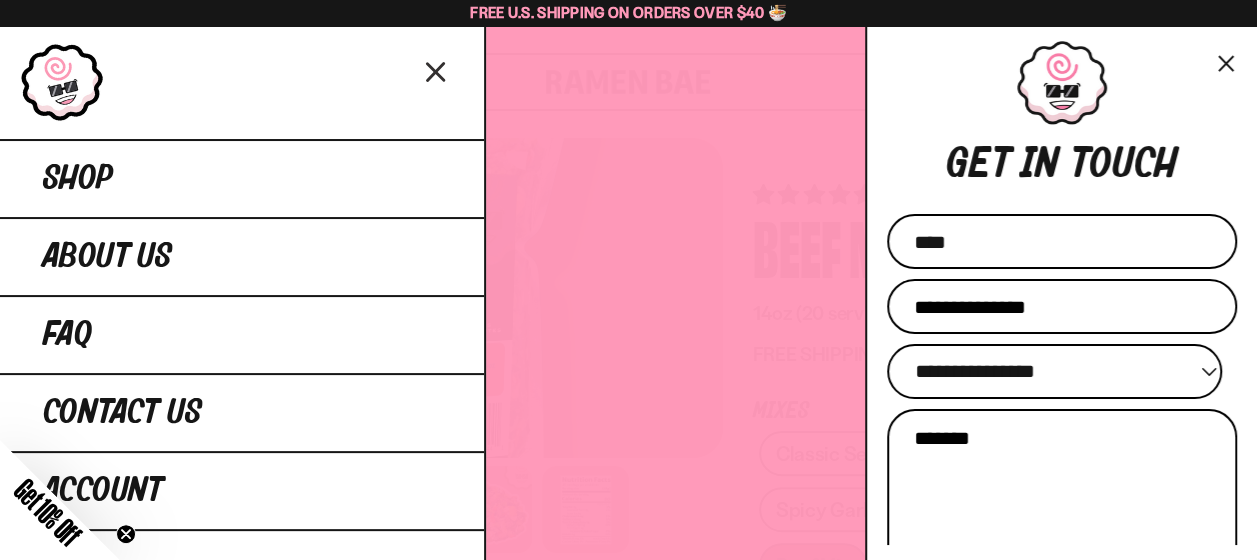click on "Email" at bounding box center (1062, 306) 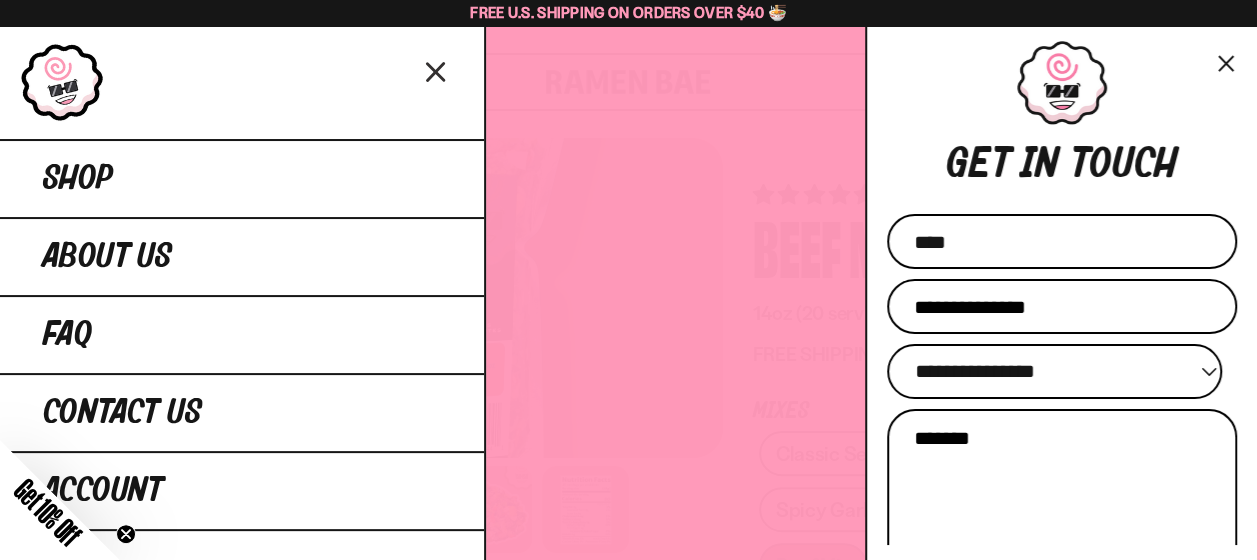 type on "**********" 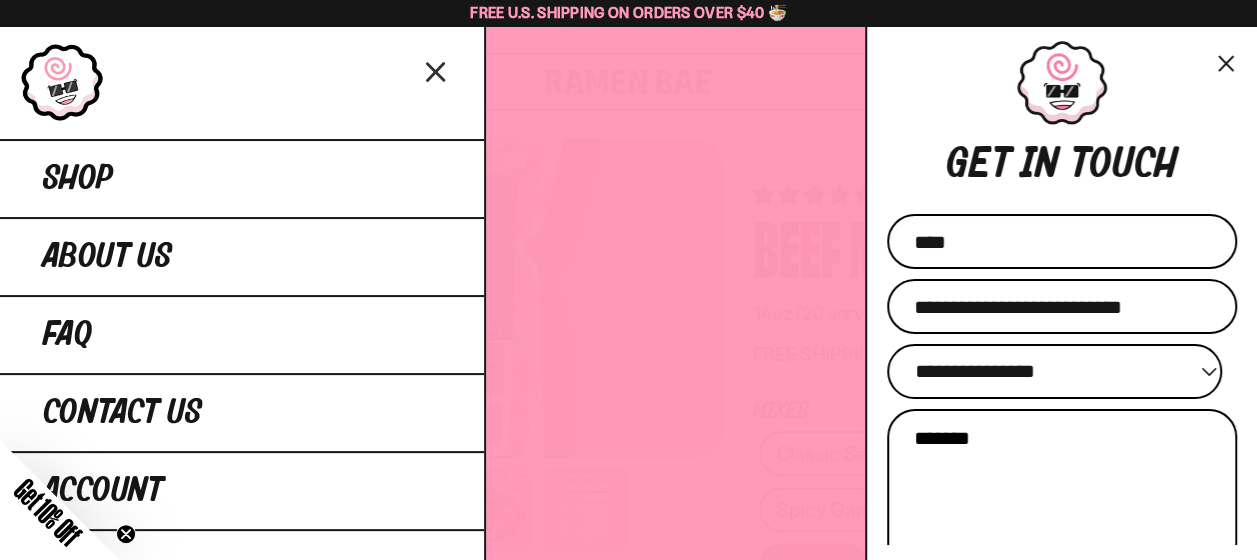click on "**********" at bounding box center (1054, 371) 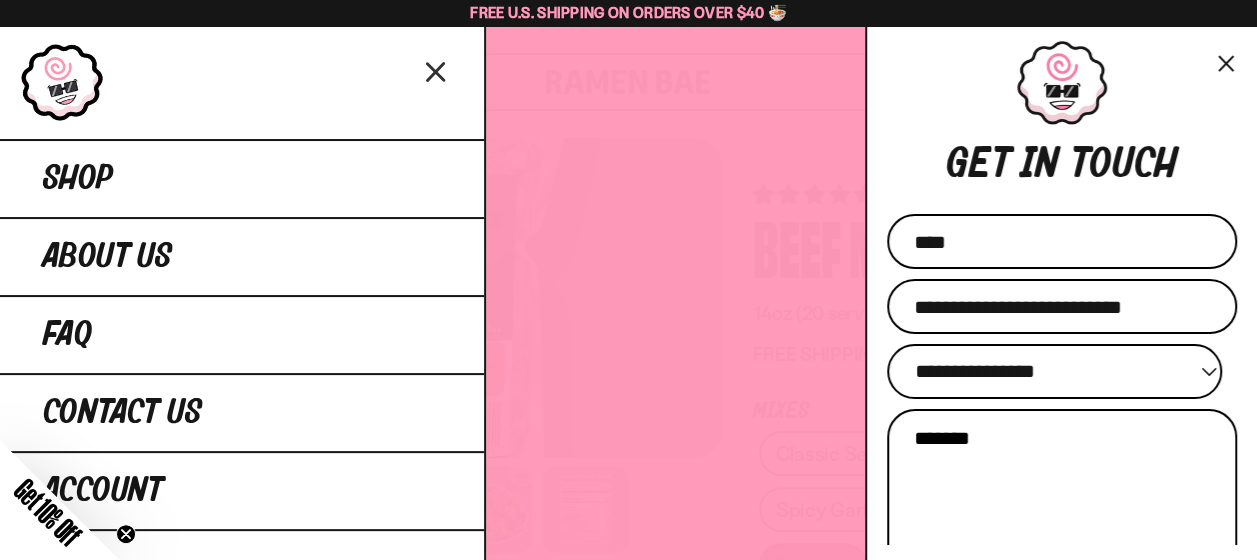 scroll, scrollTop: 118, scrollLeft: 0, axis: vertical 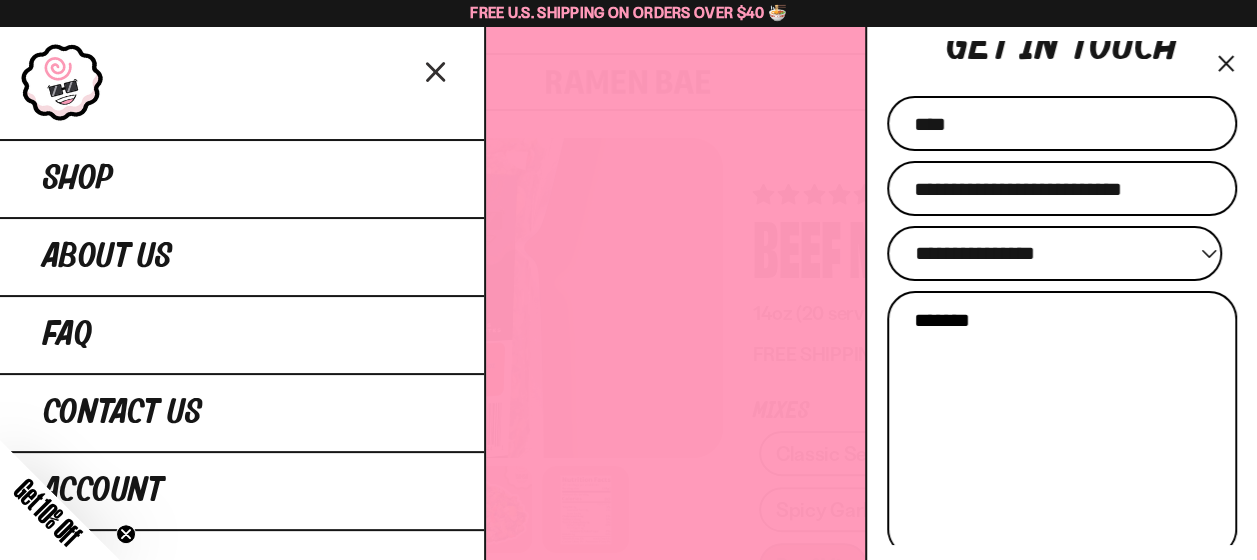 click on "**********" at bounding box center (1054, 253) 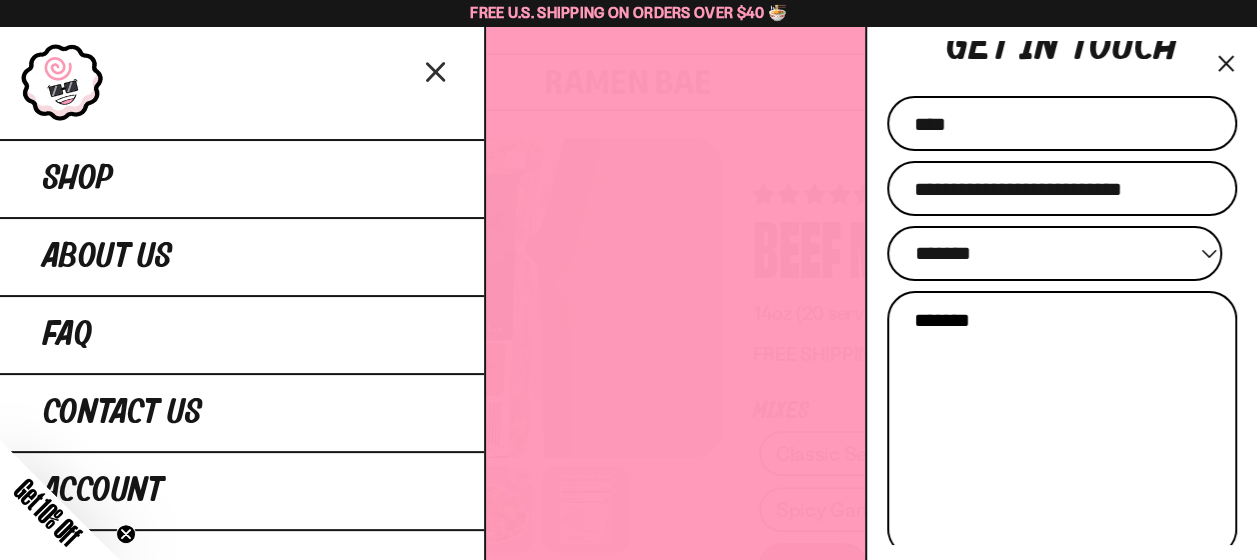 click on "**********" at bounding box center [1054, 253] 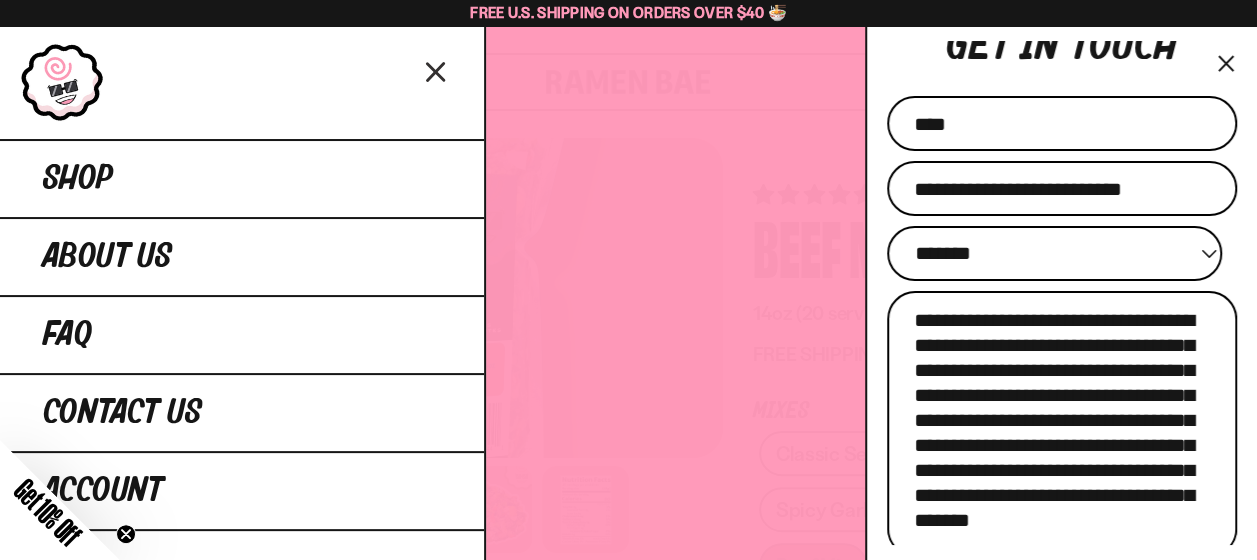 scroll, scrollTop: 2, scrollLeft: 0, axis: vertical 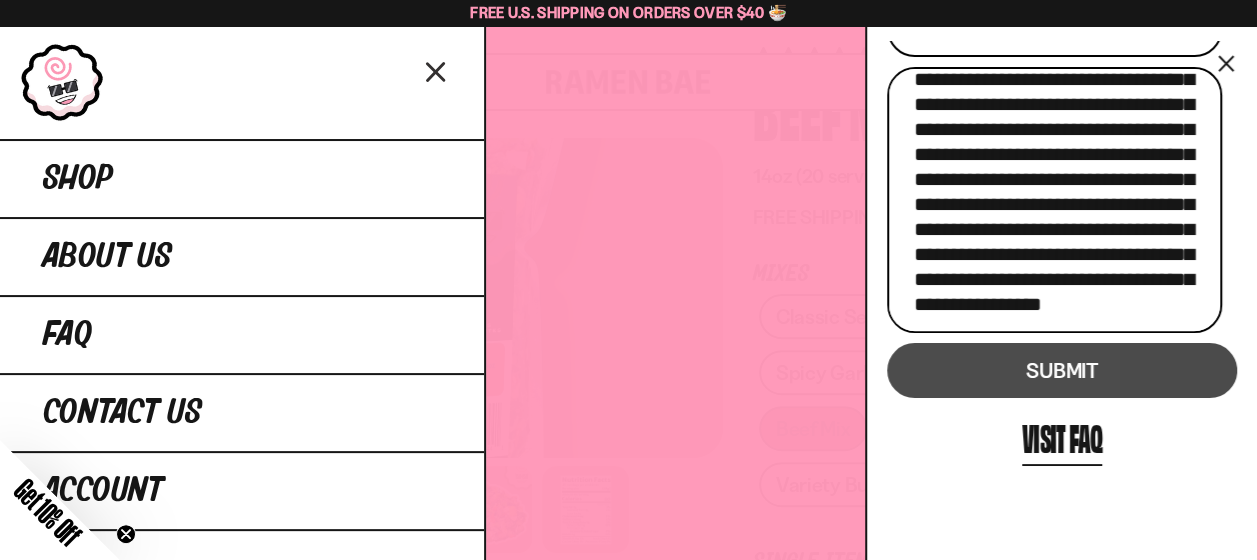 type on "**********" 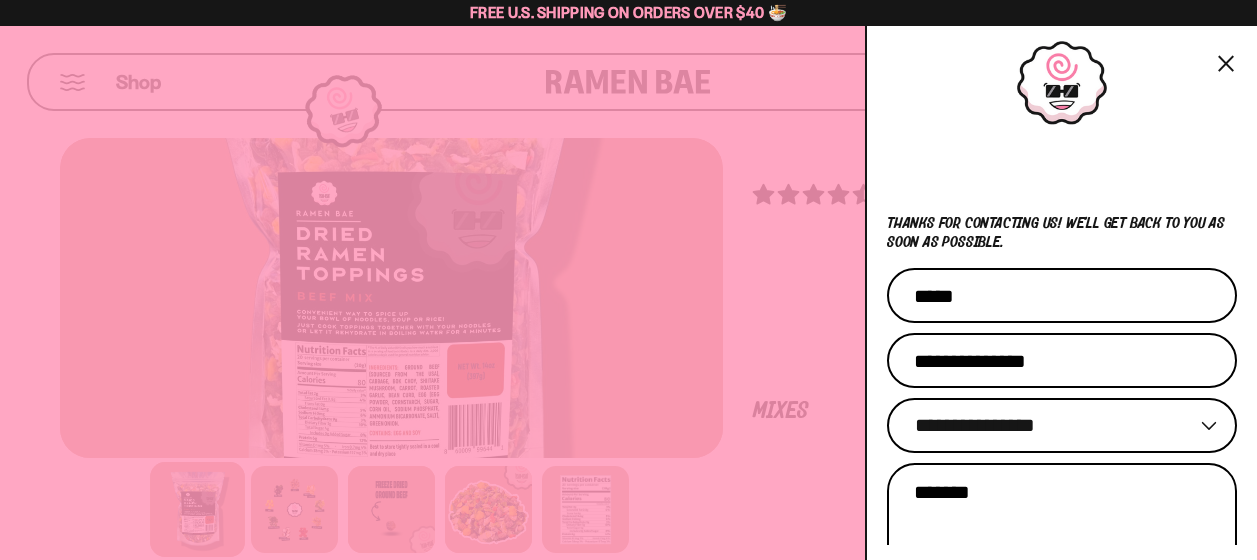 scroll, scrollTop: 0, scrollLeft: 0, axis: both 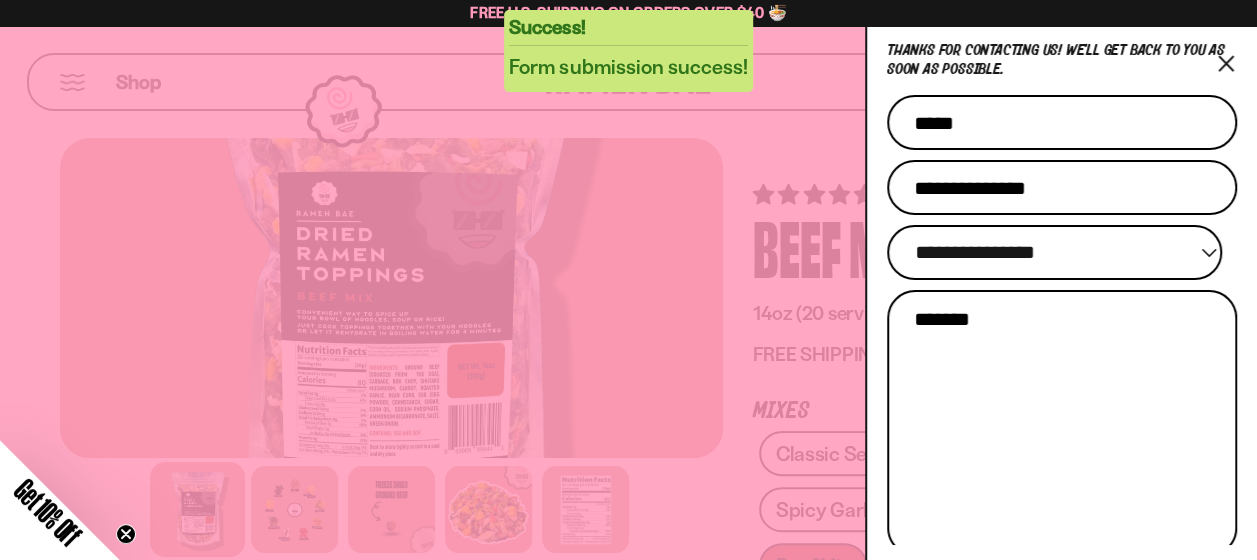 click on "Success!
Form submission success!" at bounding box center (628, 51) 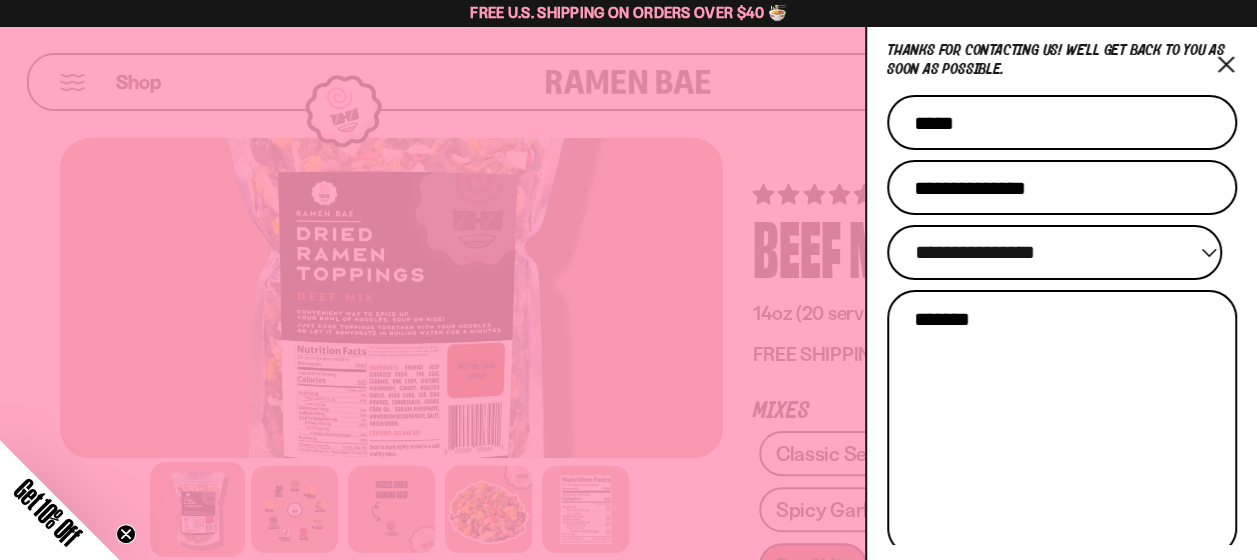 click on "×" at bounding box center (1225, 63) 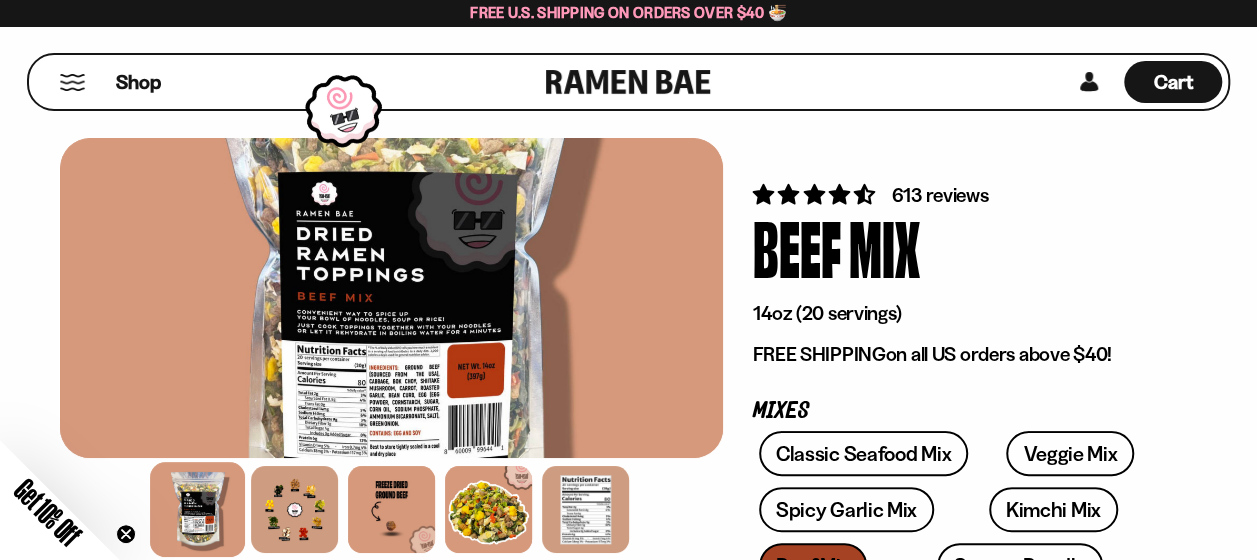 click at bounding box center (72, 82) 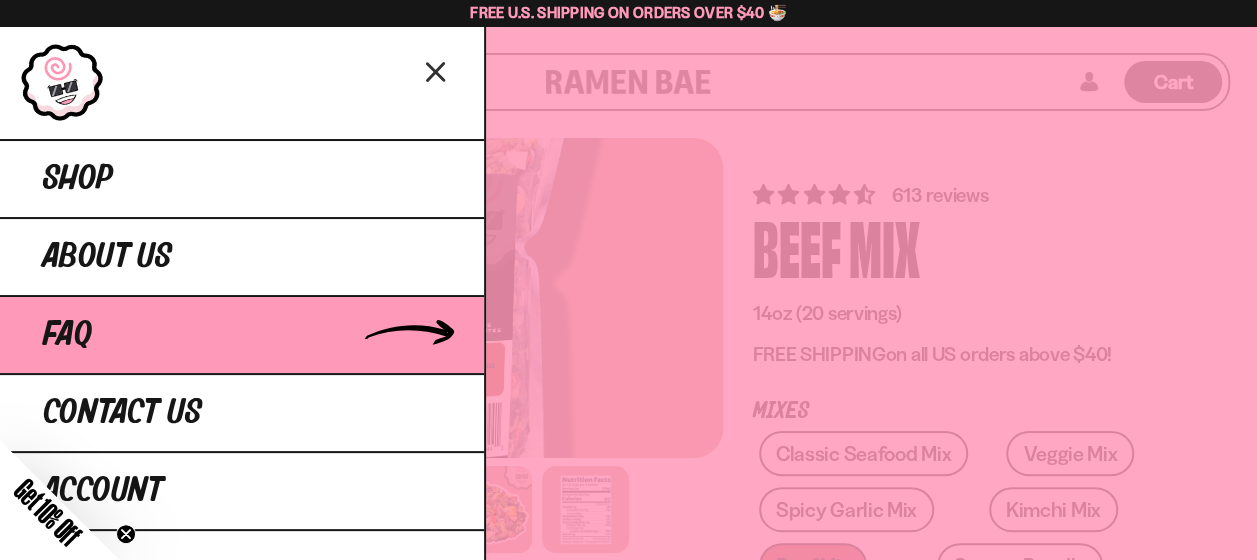 click on "FAQ" at bounding box center (242, 334) 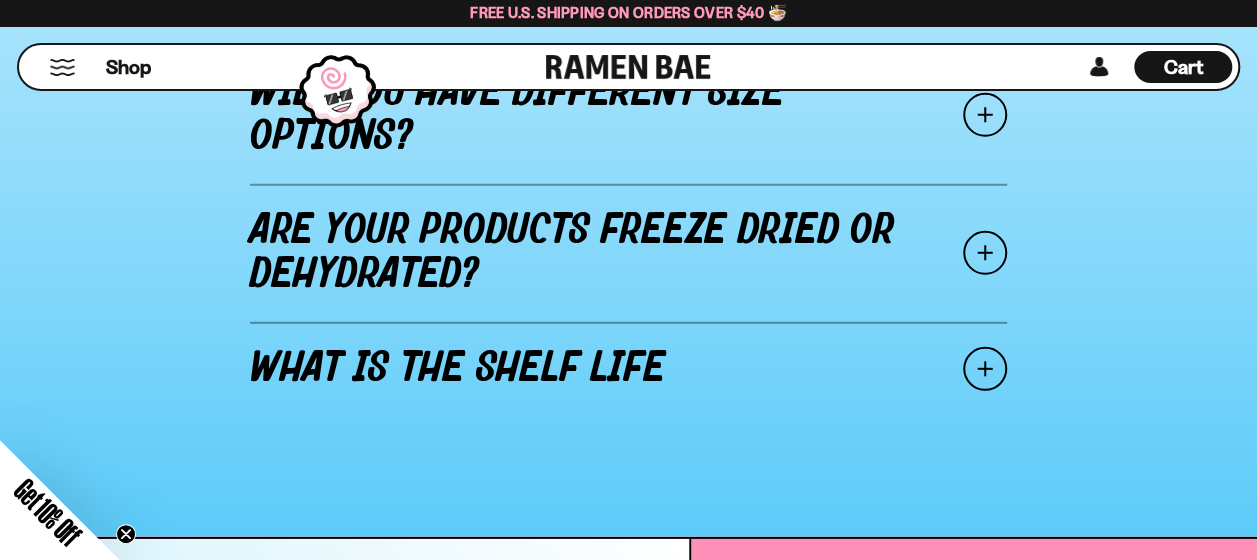 scroll, scrollTop: 2734, scrollLeft: 0, axis: vertical 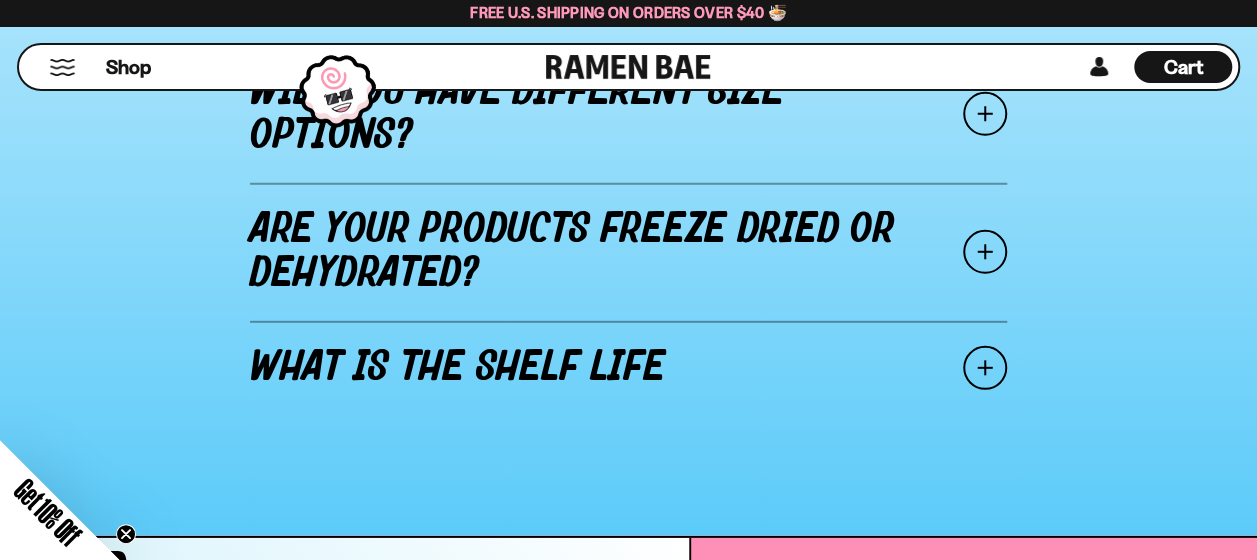 click on "Are your products freeze dried or dehydrated?" at bounding box center [628, 252] 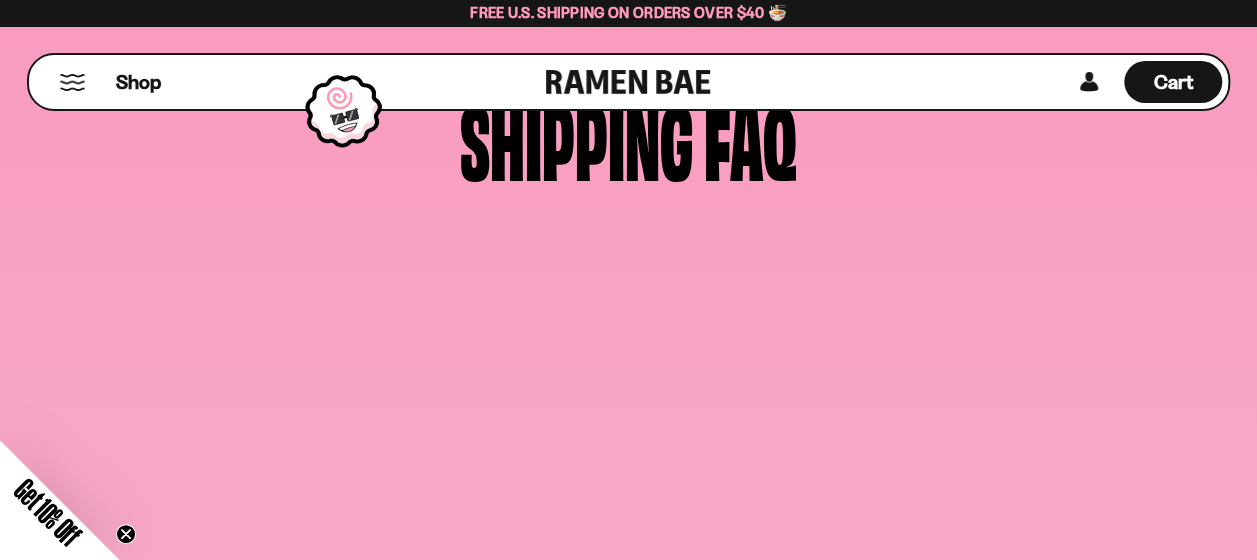 scroll, scrollTop: 0, scrollLeft: 0, axis: both 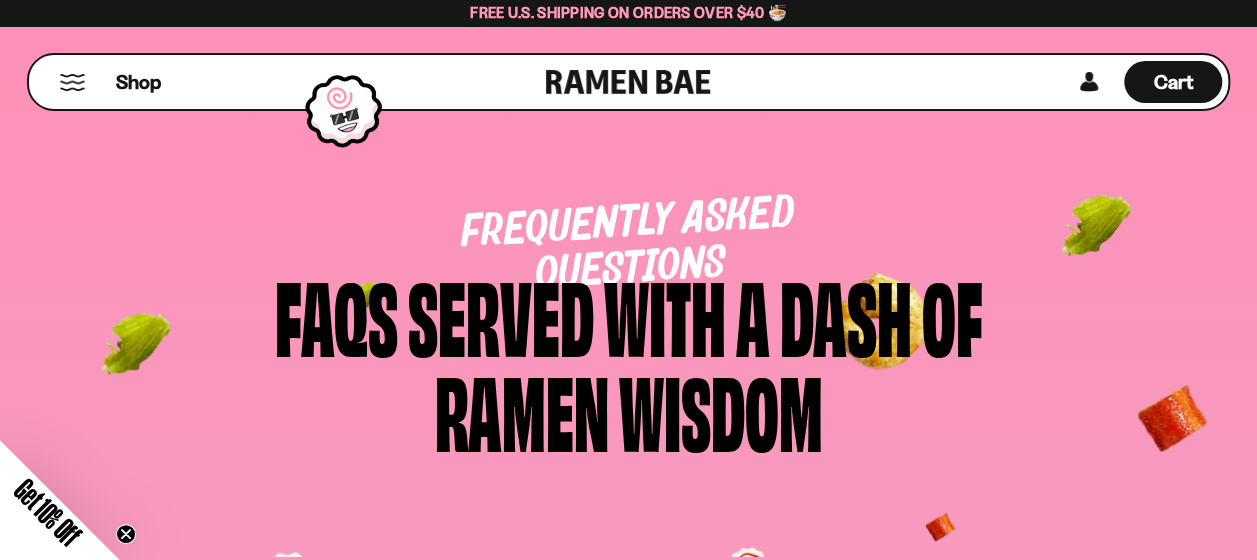 click at bounding box center (72, 82) 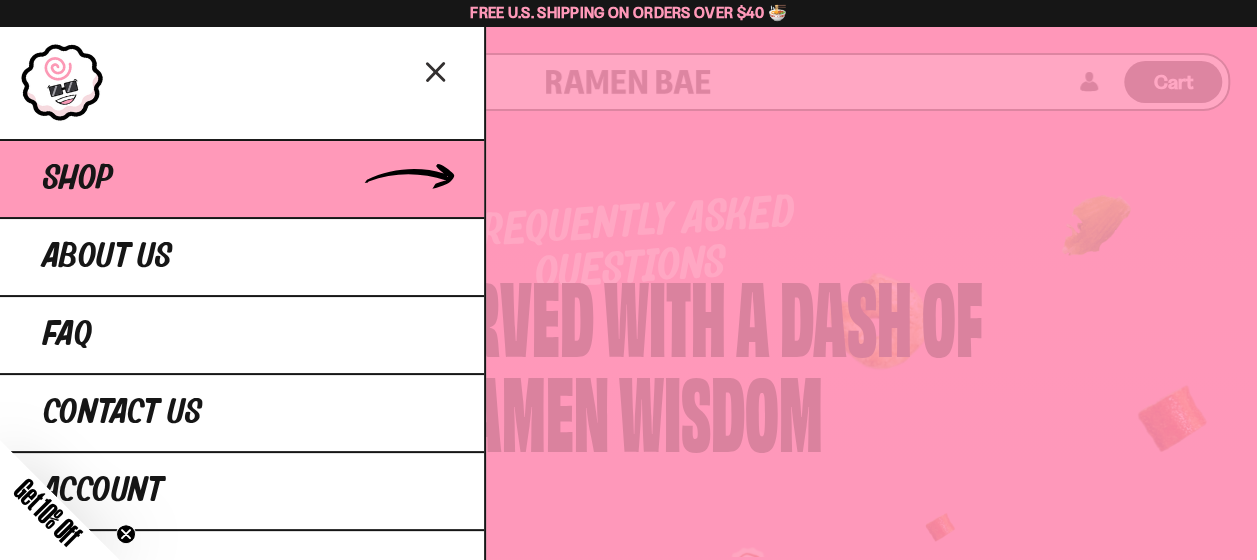click on "Shop" at bounding box center (78, 179) 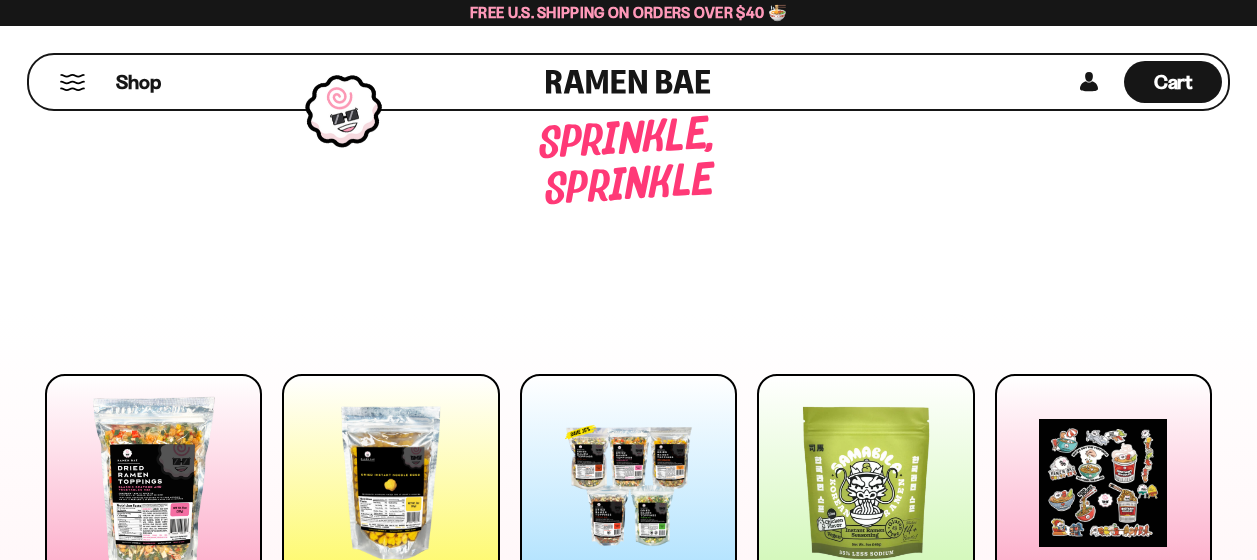 scroll, scrollTop: 0, scrollLeft: 0, axis: both 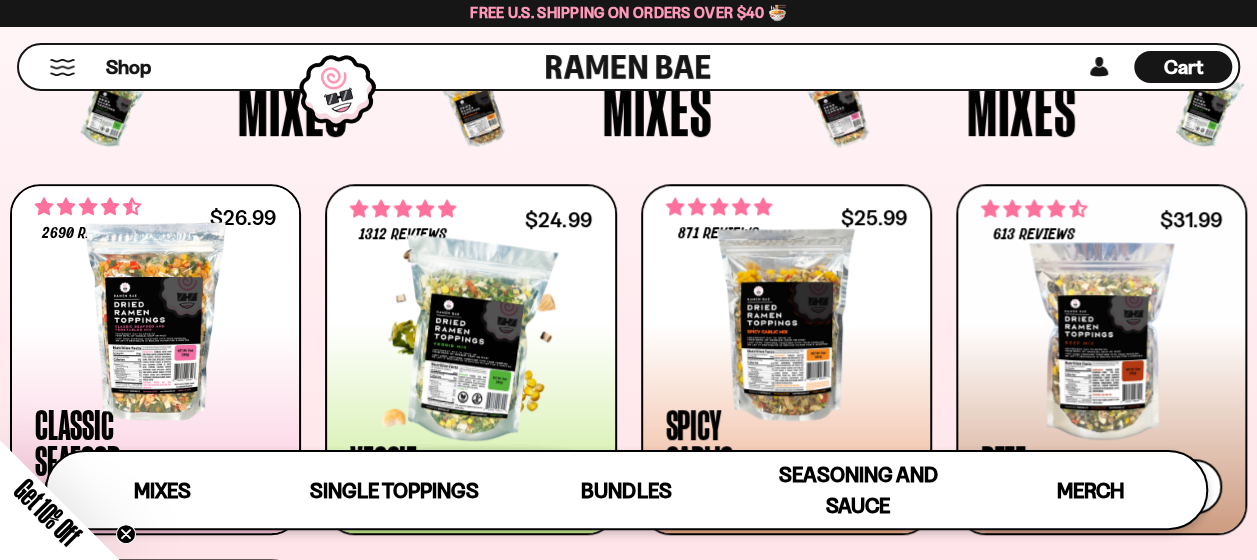click at bounding box center (470, 341) 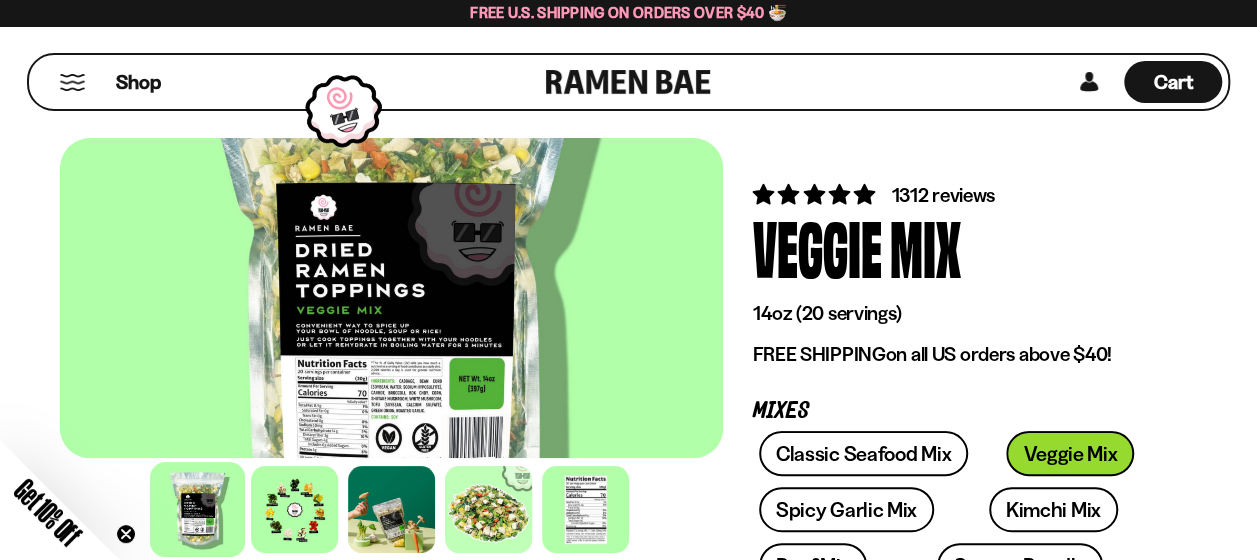 scroll, scrollTop: 87, scrollLeft: 0, axis: vertical 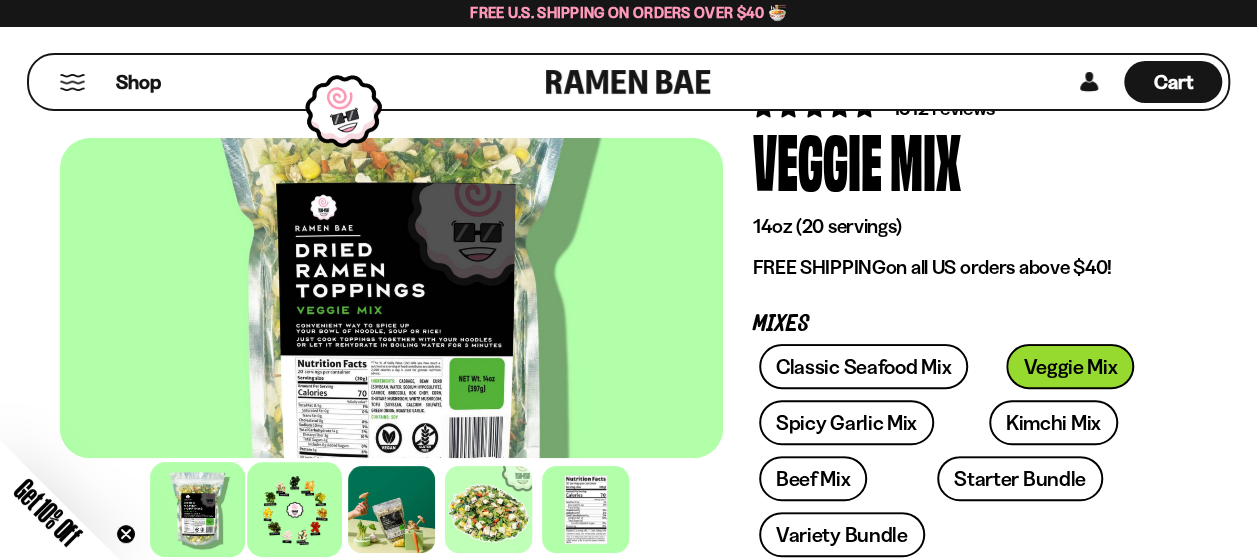 click at bounding box center (294, 509) 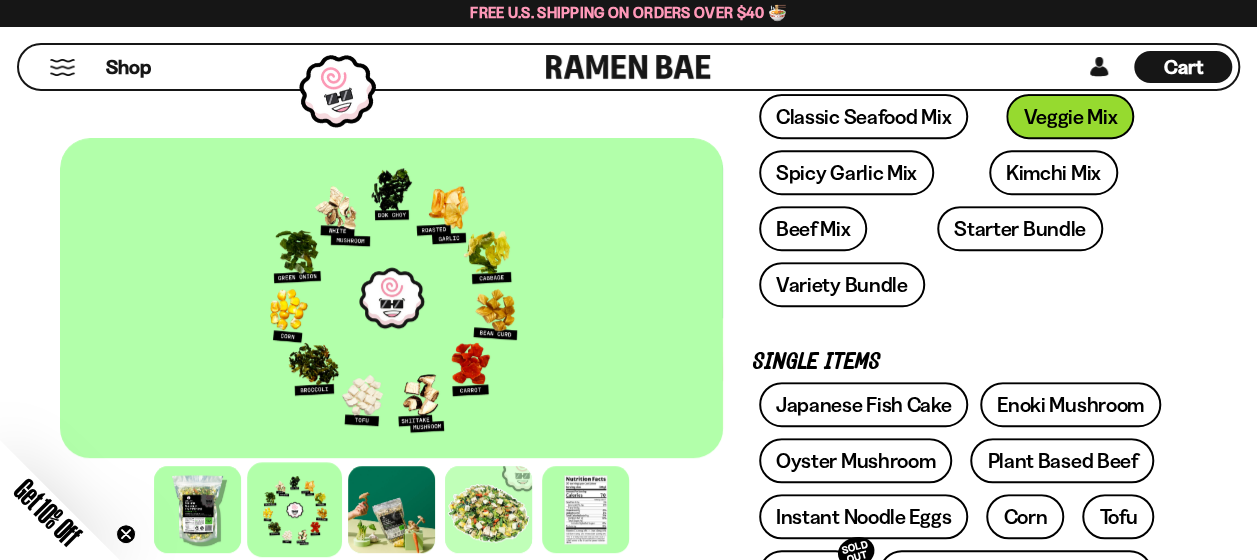 scroll, scrollTop: 279, scrollLeft: 0, axis: vertical 